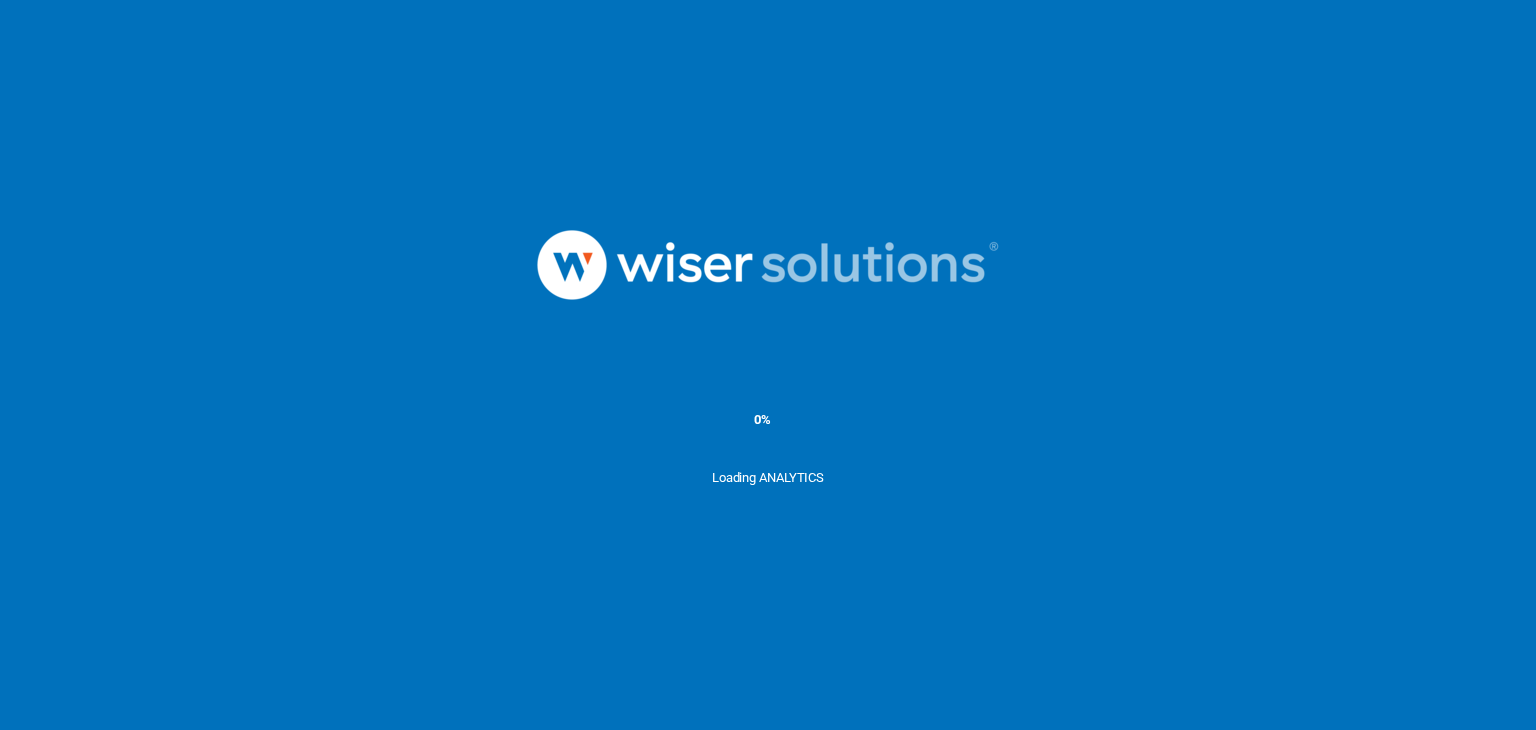 scroll, scrollTop: 0, scrollLeft: 0, axis: both 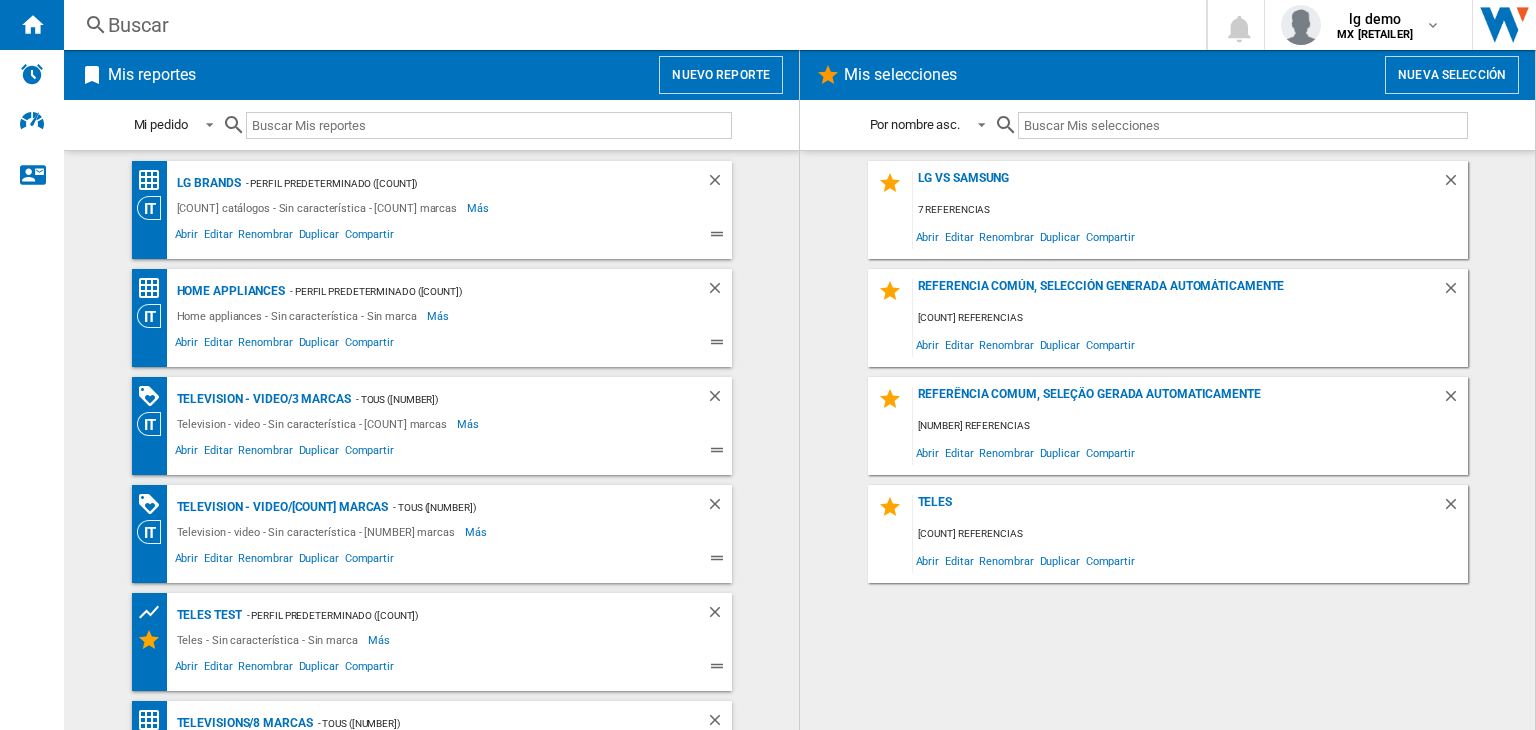click at bounding box center (477, 125) 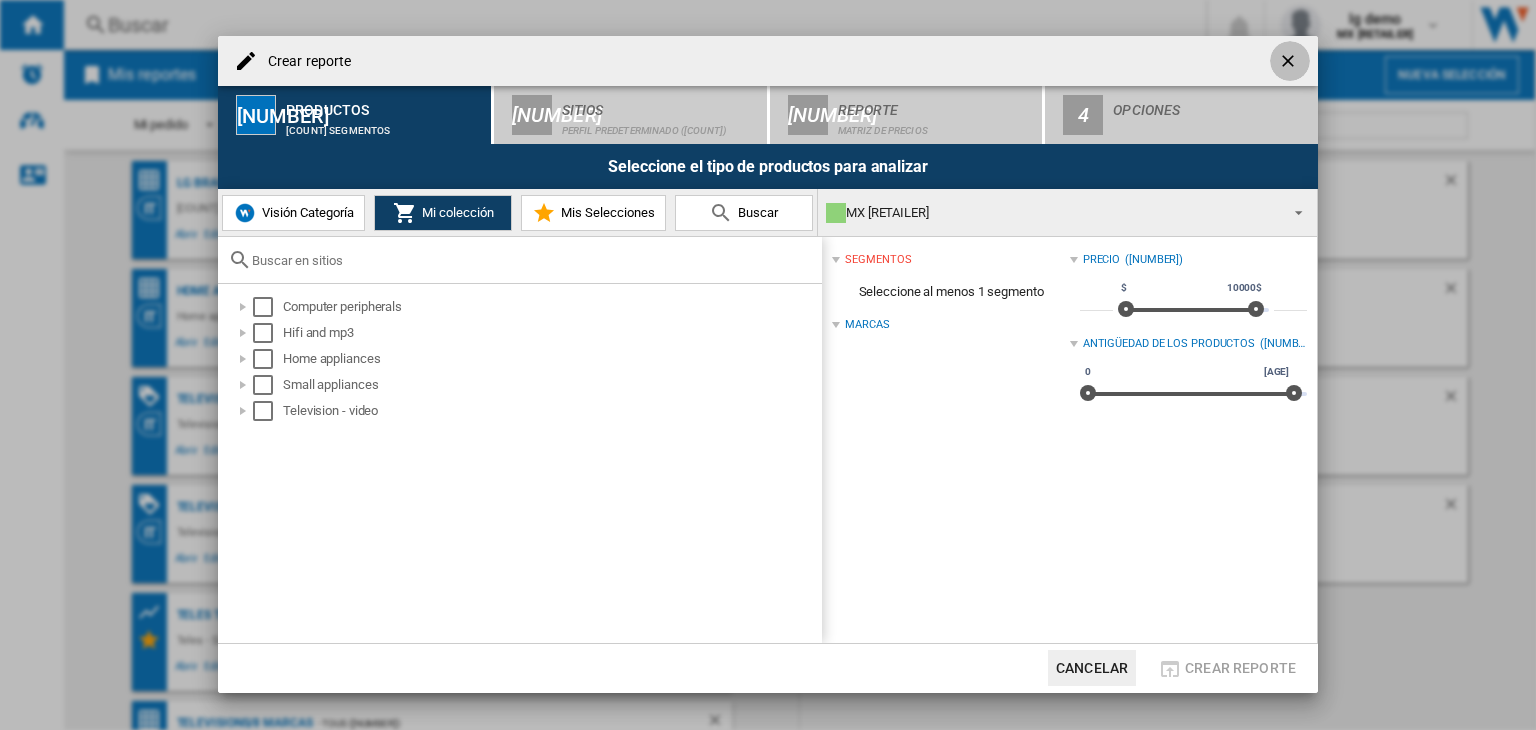 click at bounding box center [1290, 63] 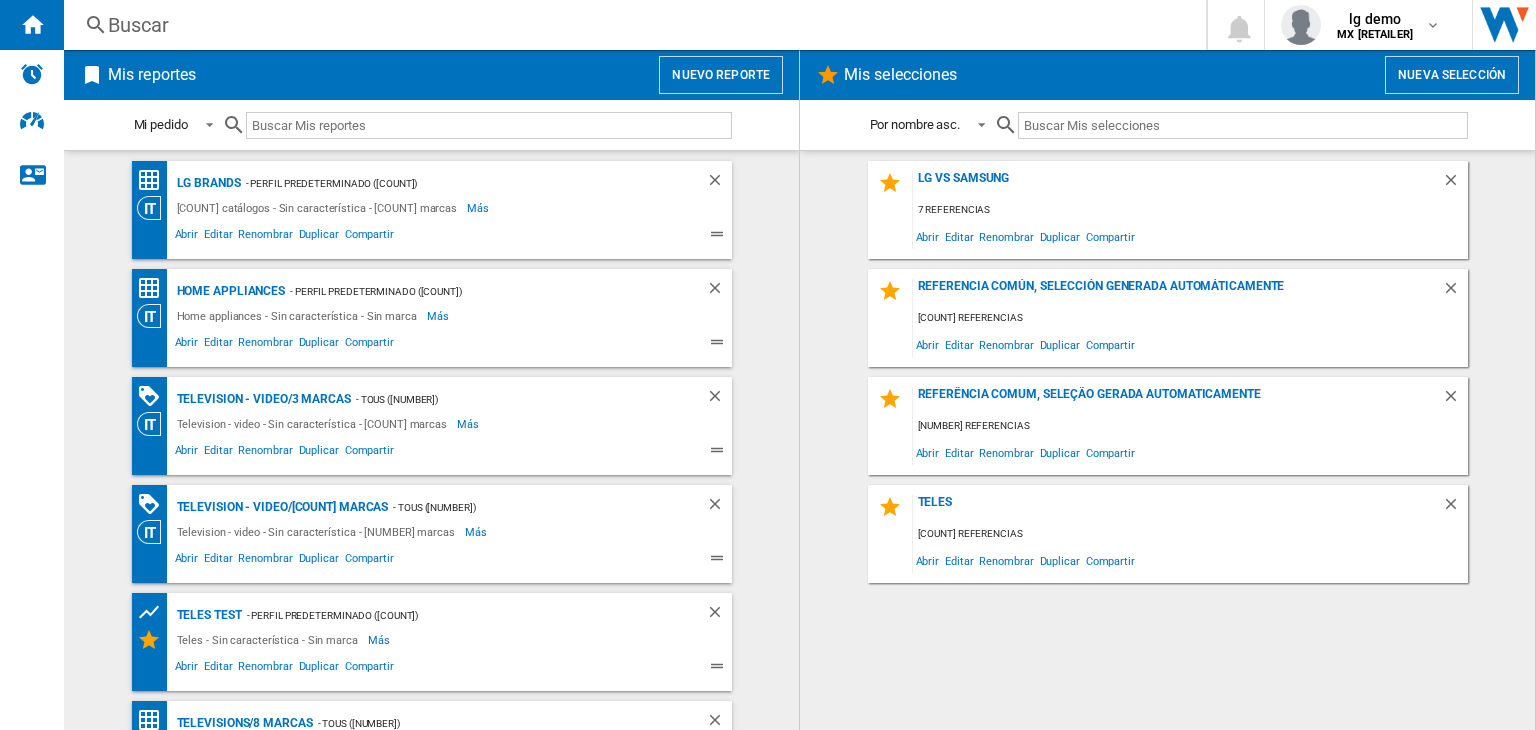 click on "Buscar" at bounding box center [631, 25] 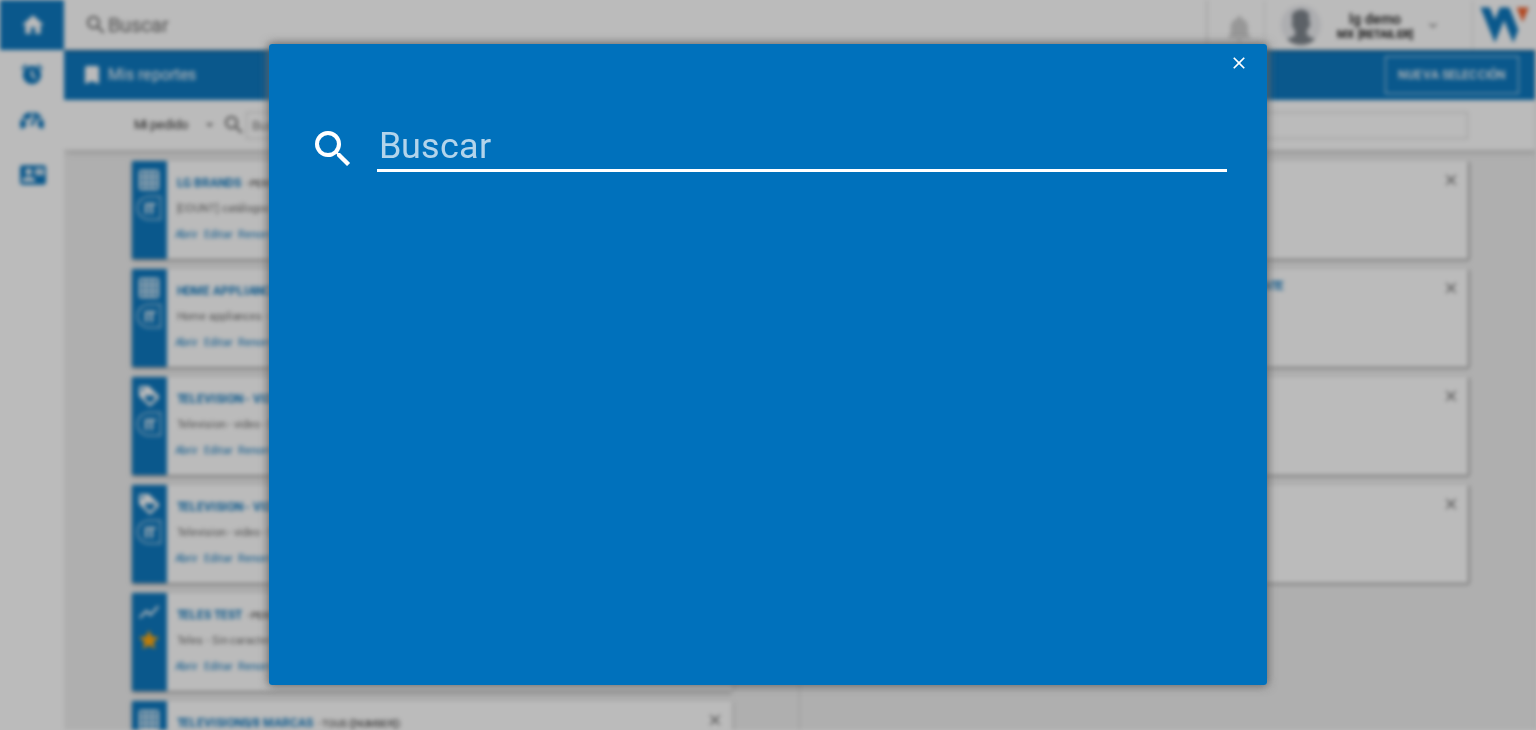 click at bounding box center [802, 148] 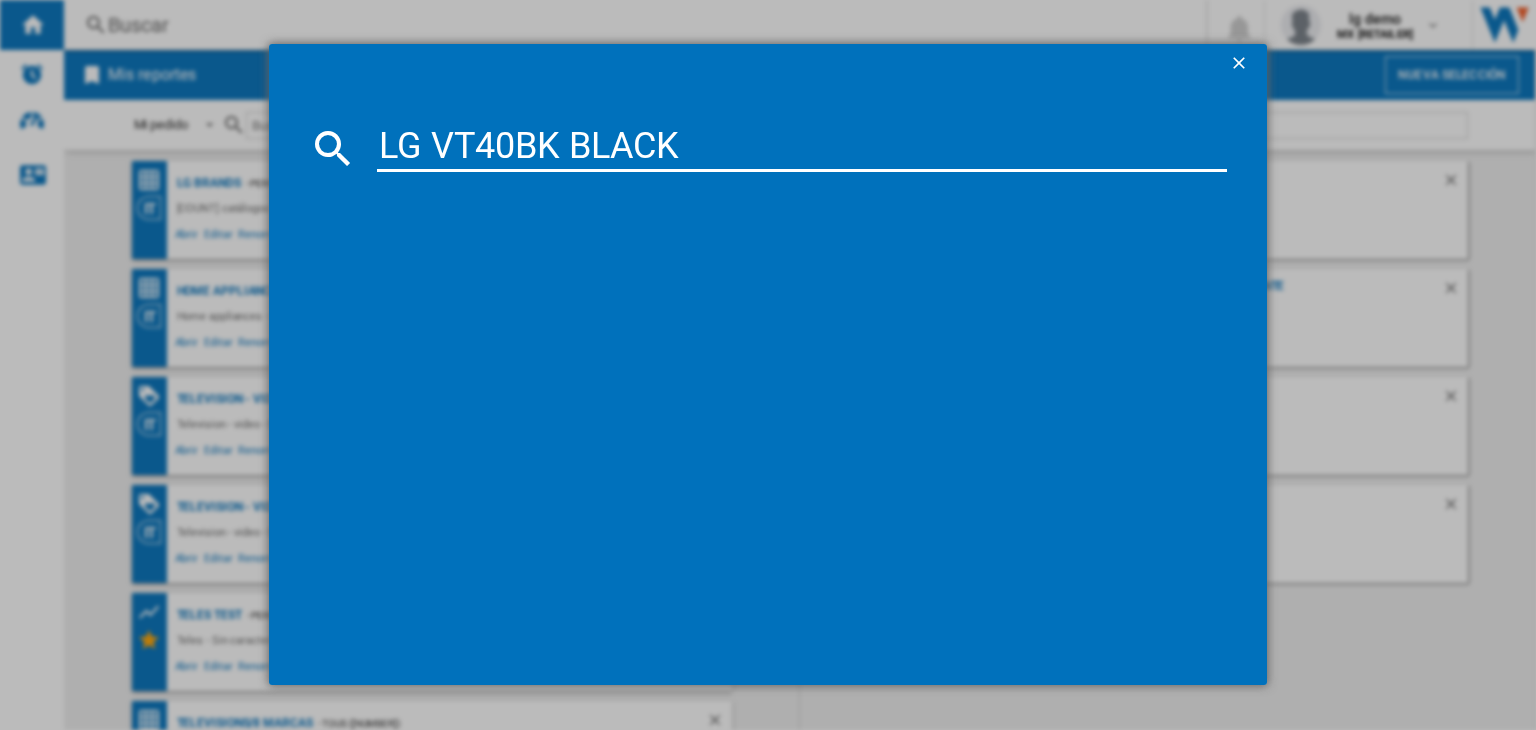 type on "LG VT40BK BLACK" 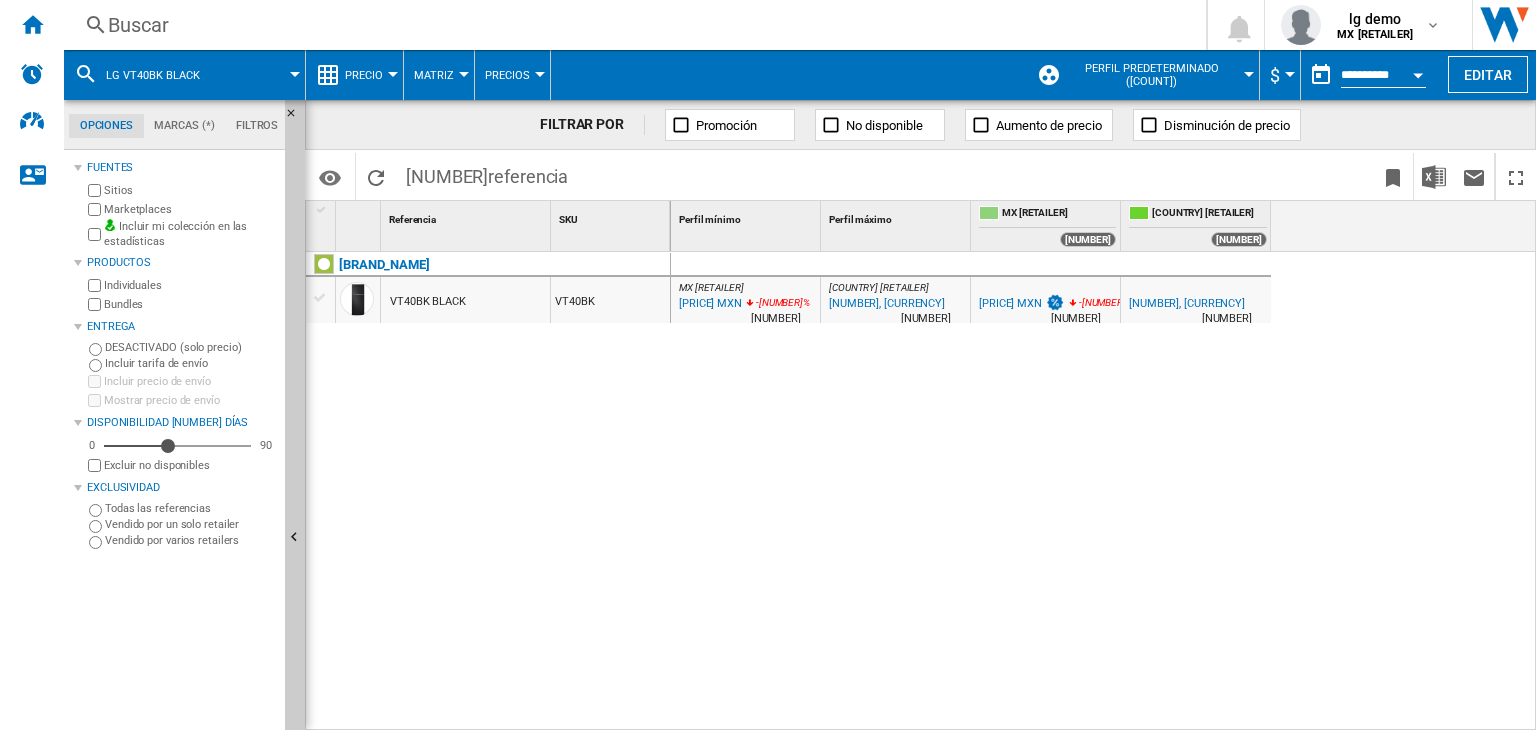 click on "Precio" at bounding box center [369, 75] 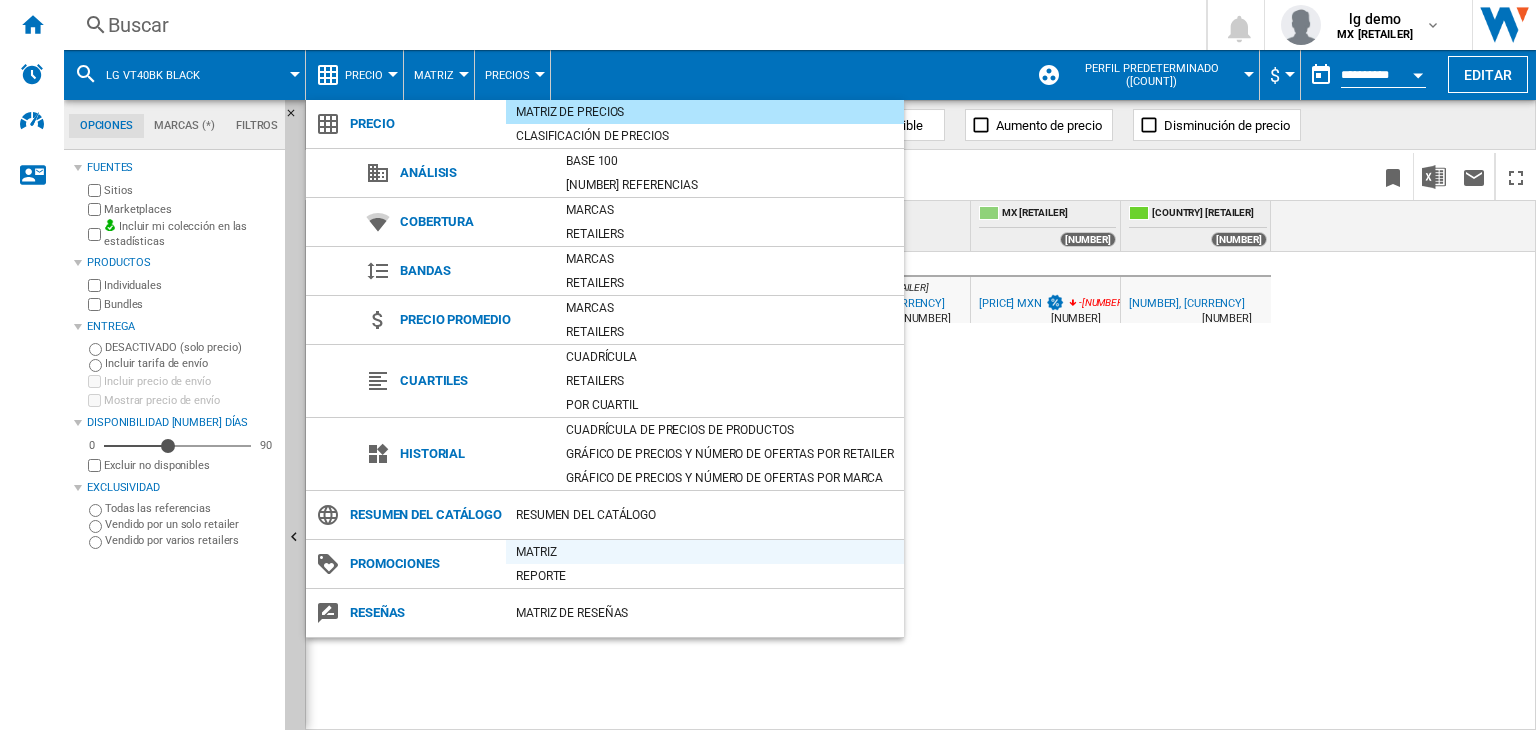 click on "Matriz" at bounding box center [705, 552] 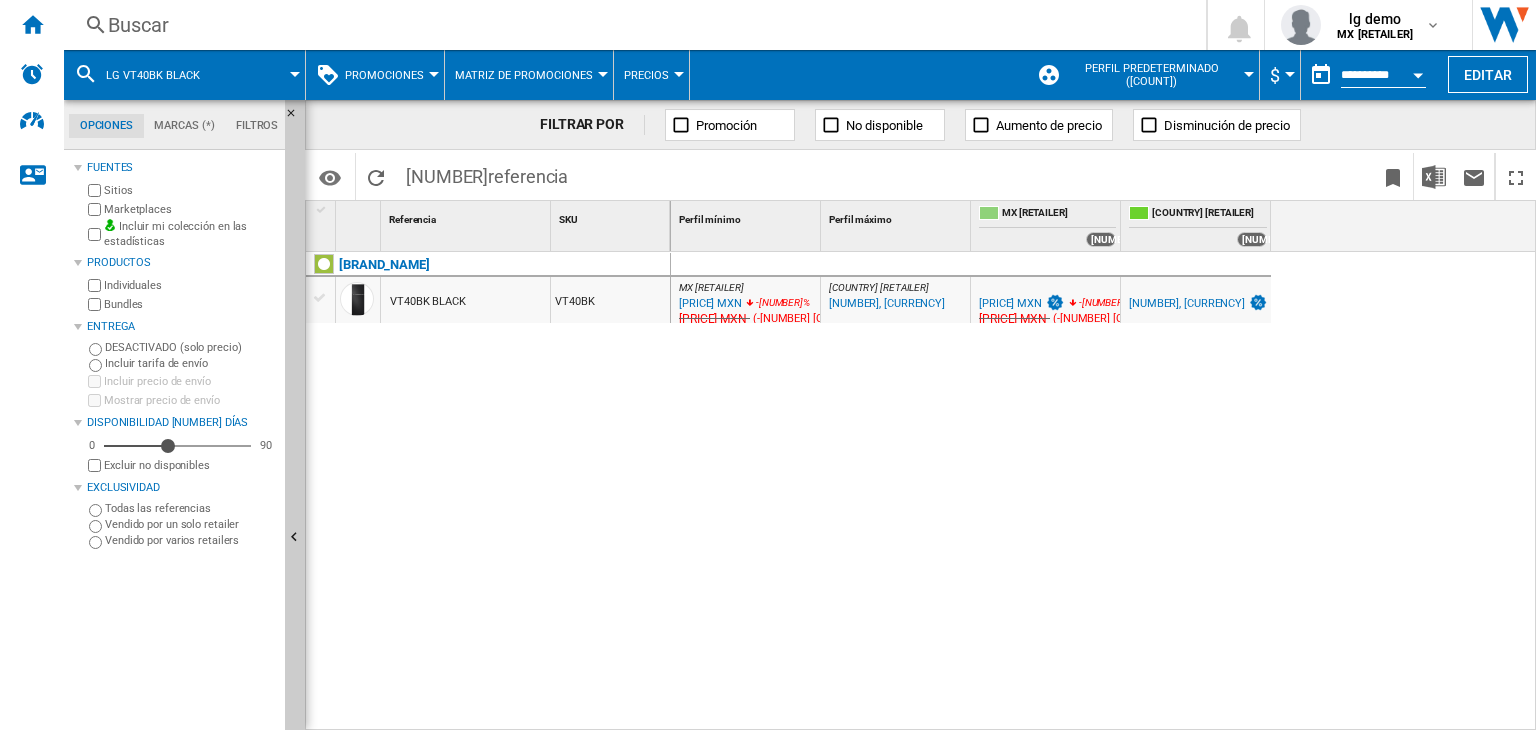 click at bounding box center [153, 82] 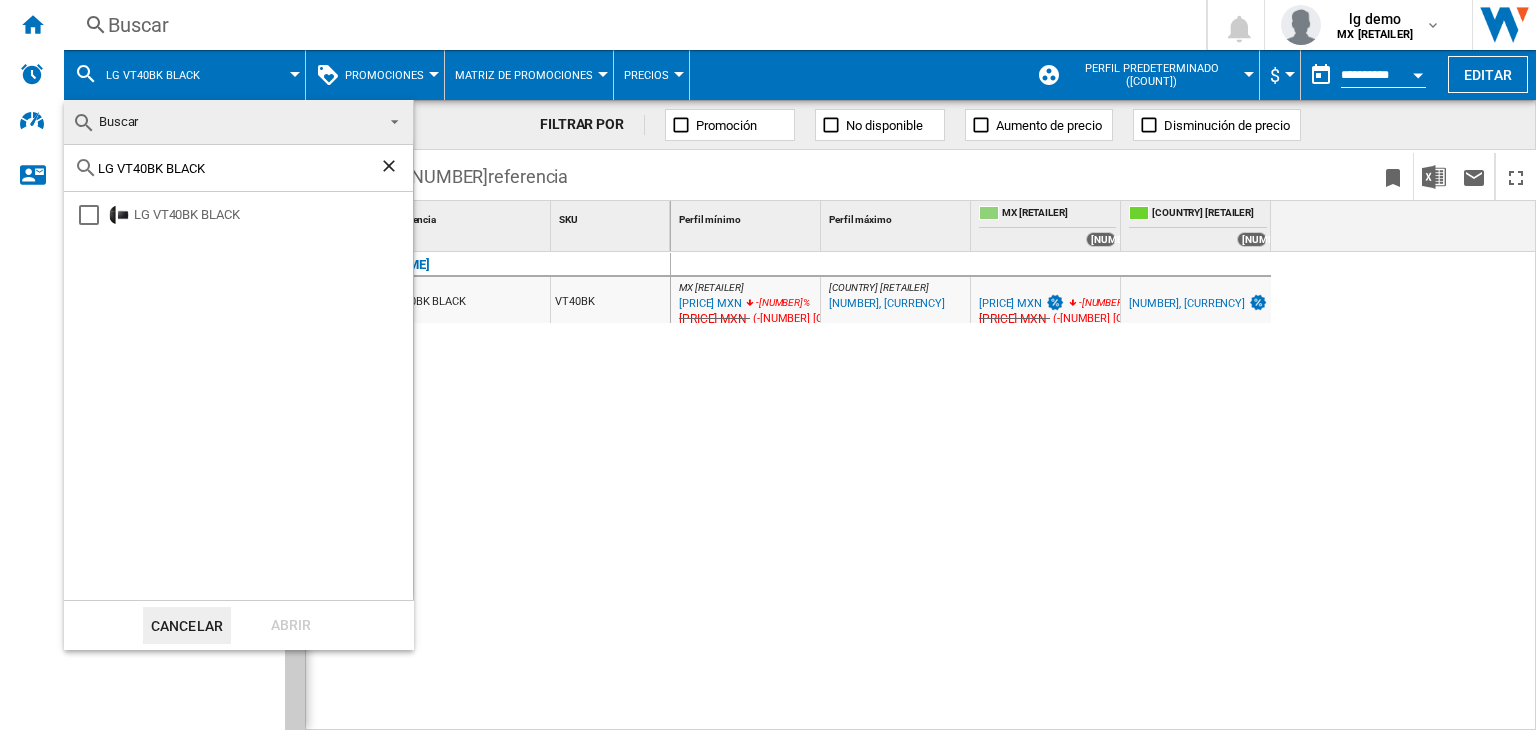 click at bounding box center [391, 168] 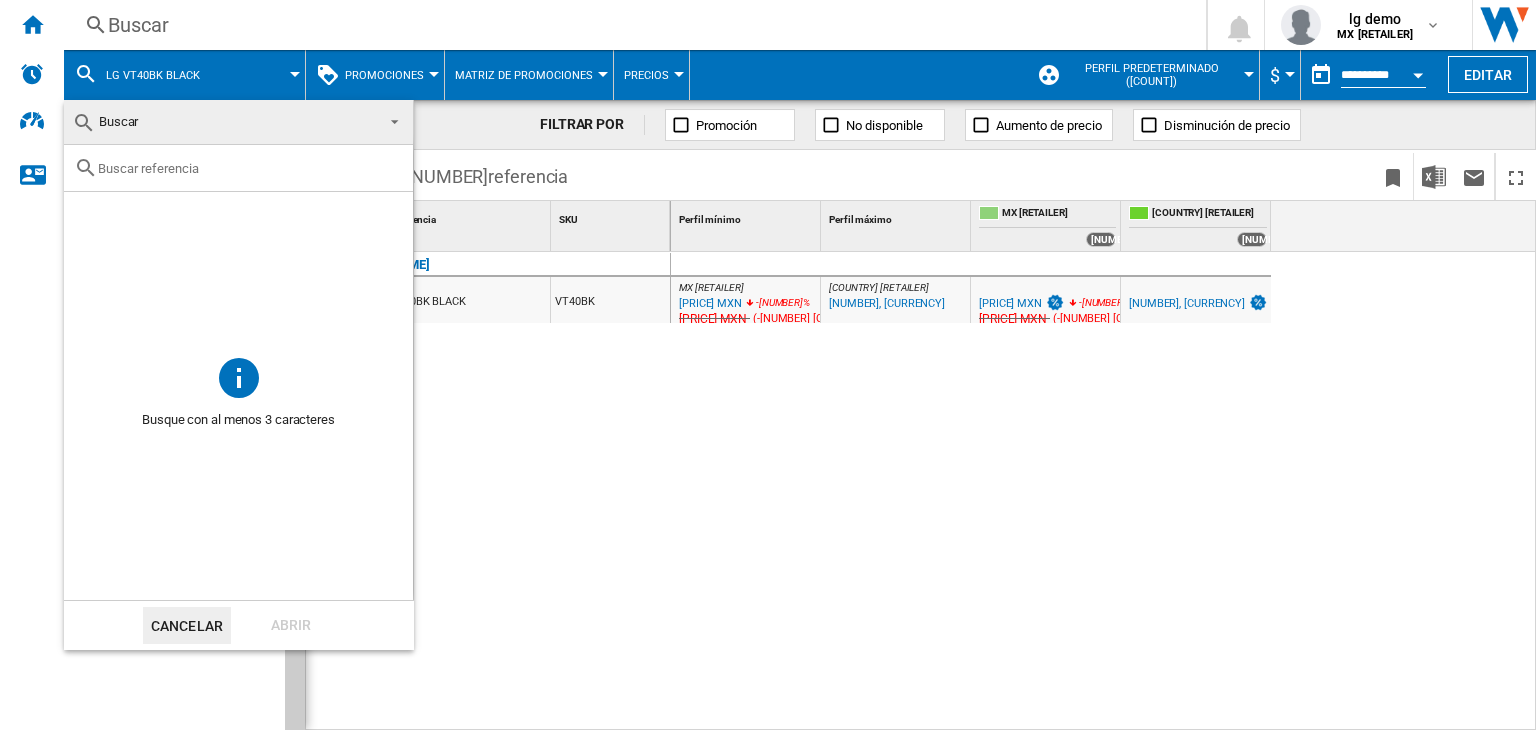 click at bounding box center [389, 120] 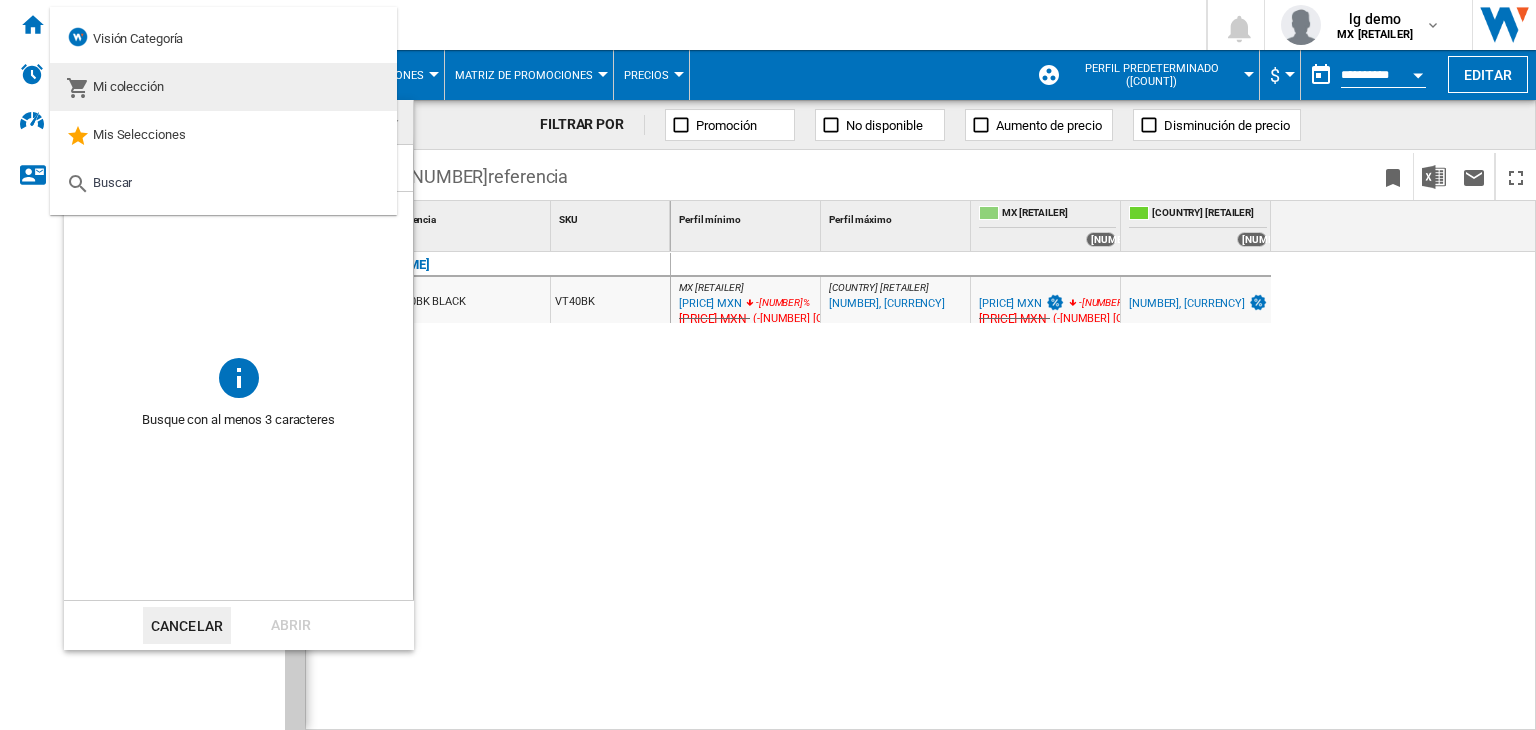 click on "Mi colección" at bounding box center [223, 87] 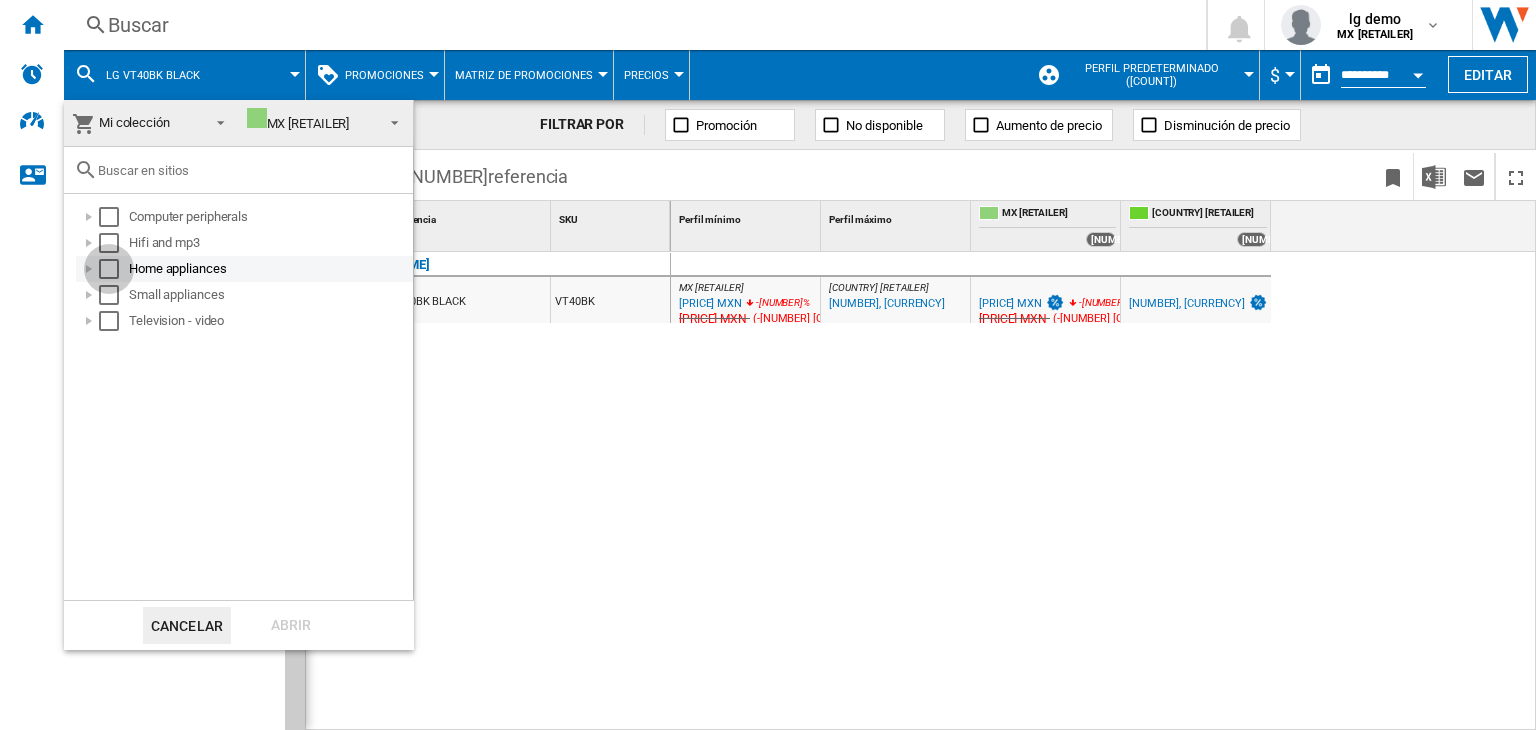 click at bounding box center (109, 217) 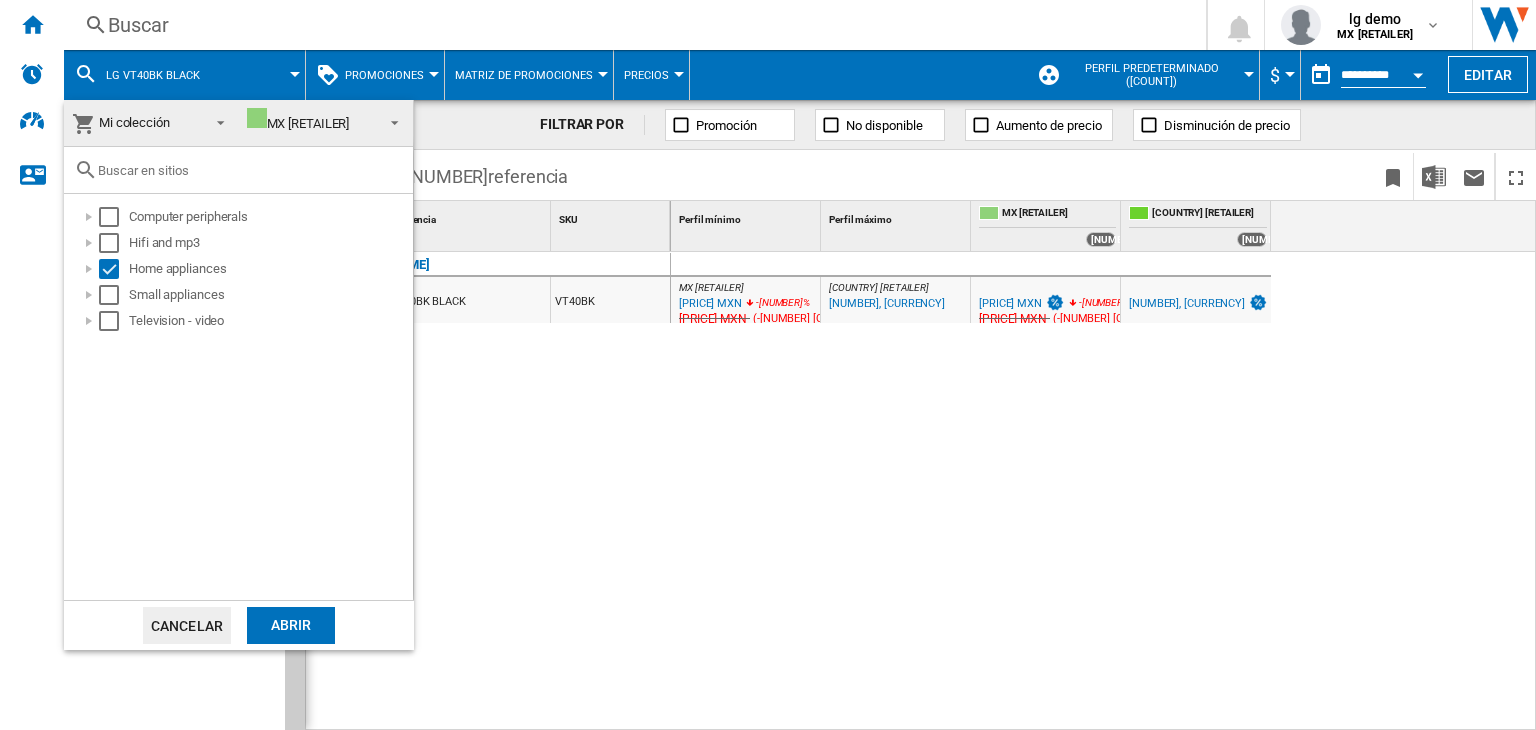 click on "Abrir" at bounding box center (291, 625) 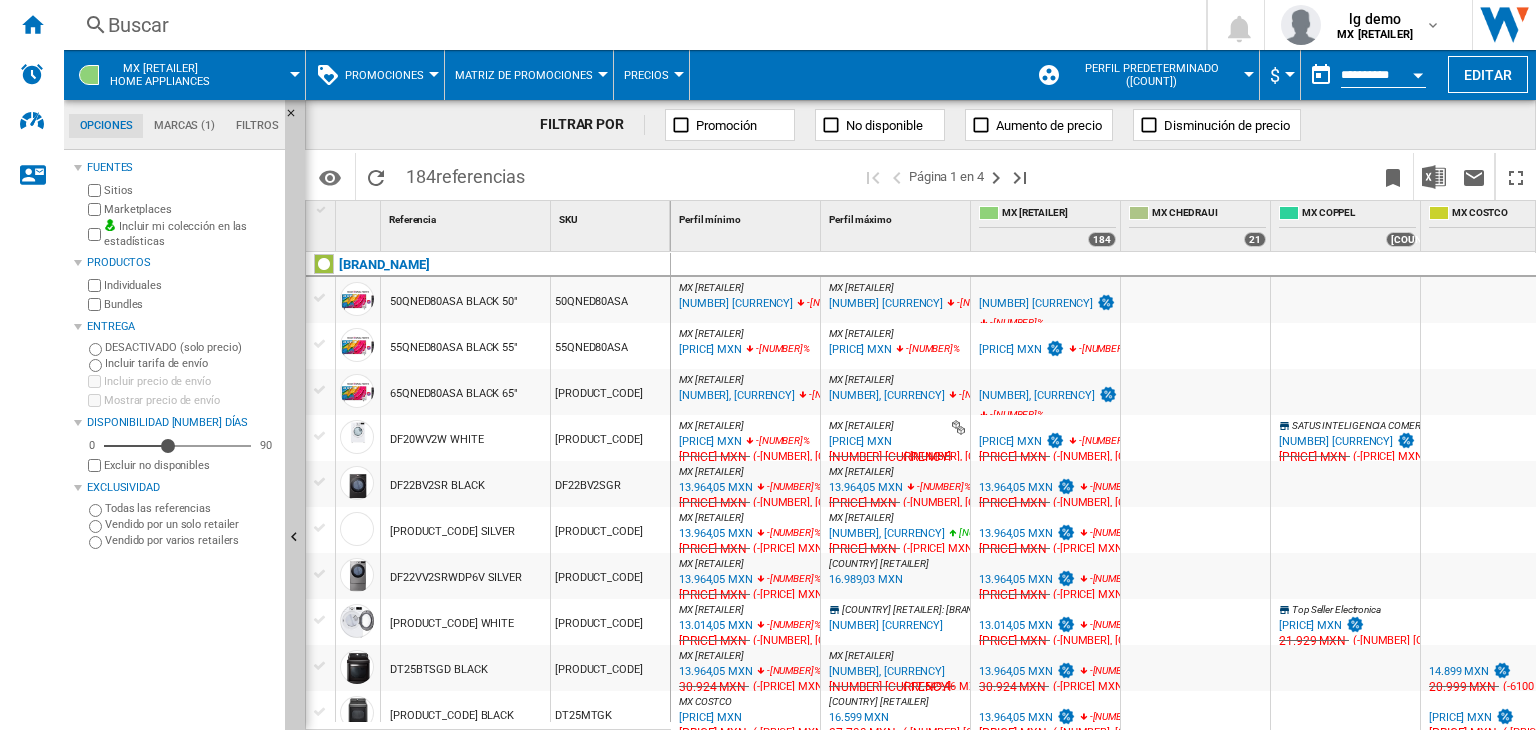 scroll, scrollTop: 200, scrollLeft: 0, axis: vertical 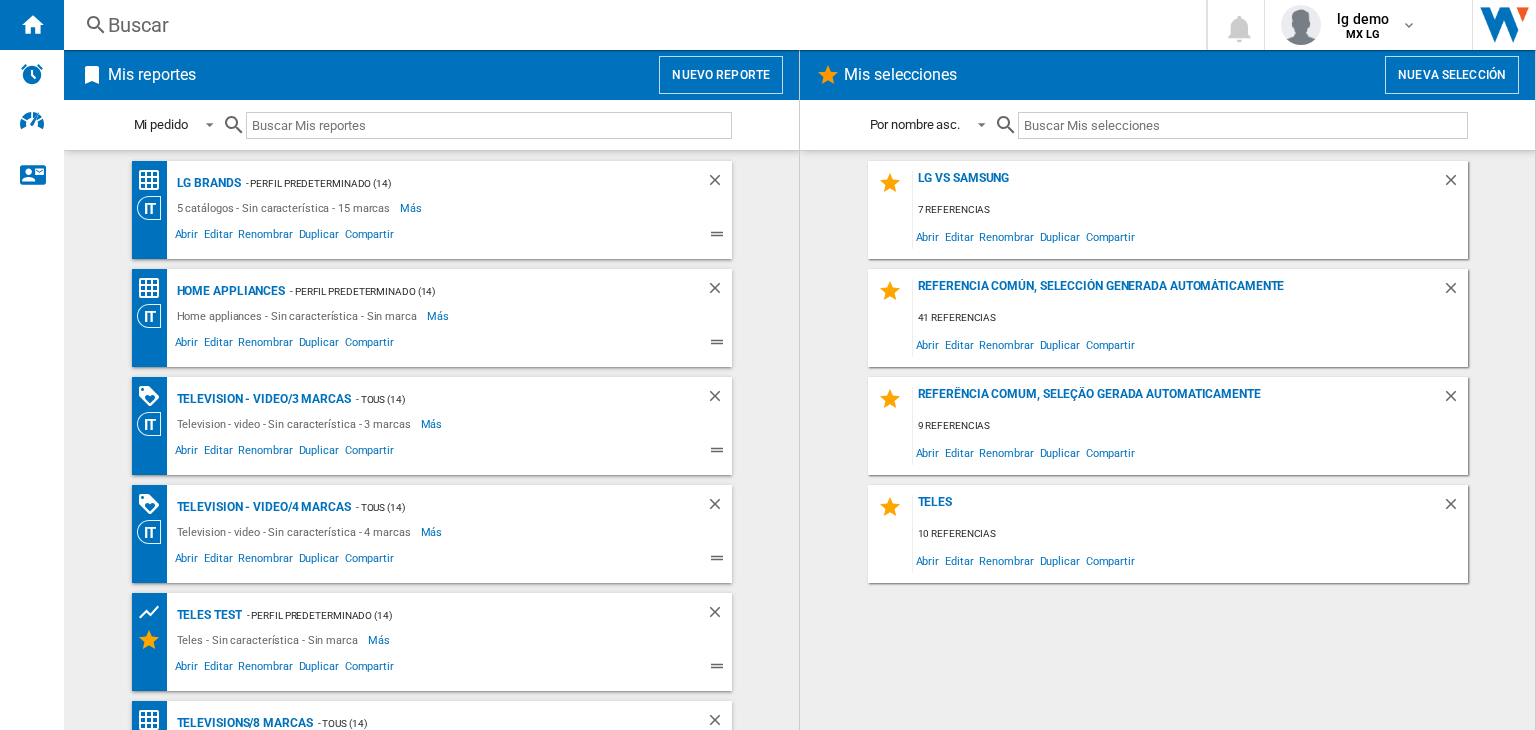 click on "Buscar" at bounding box center (631, 25) 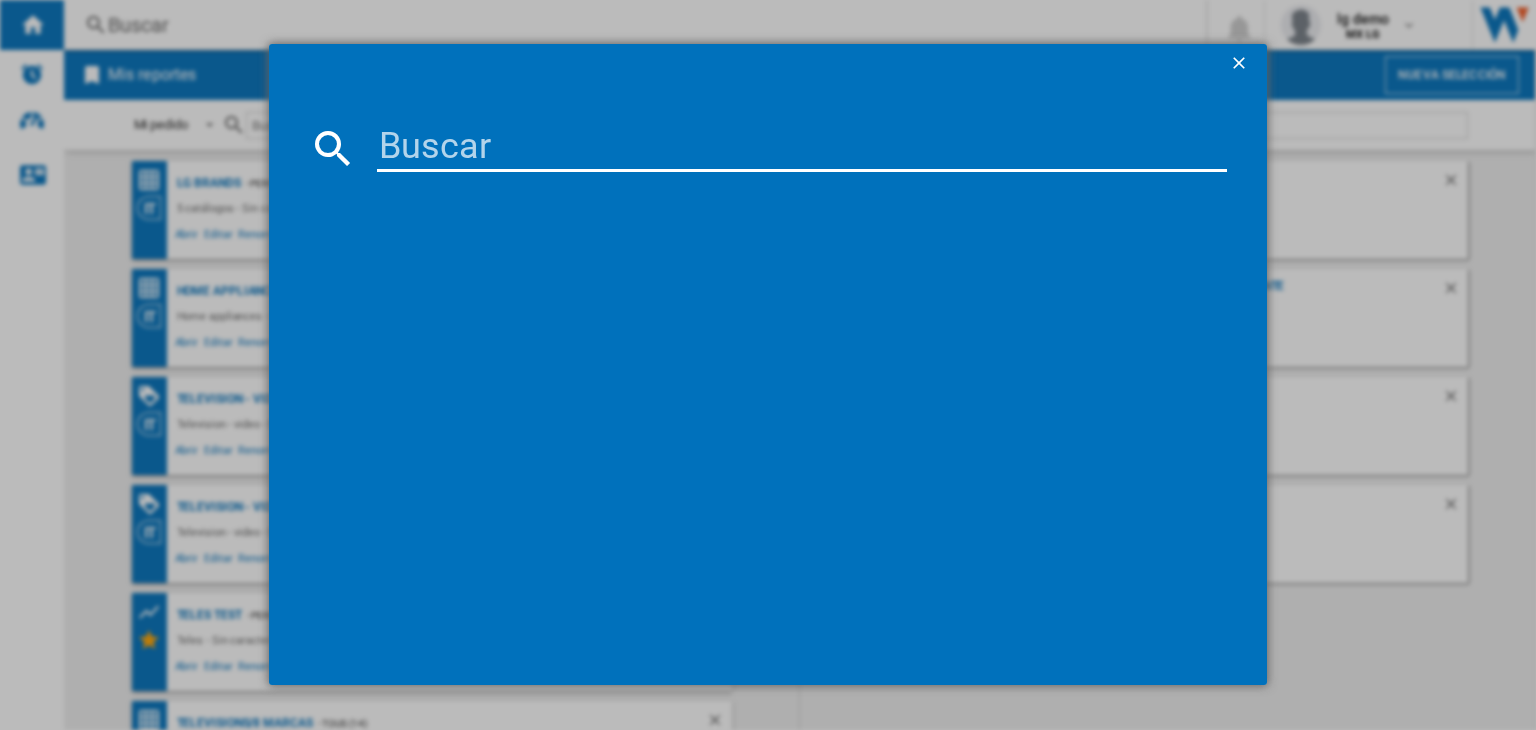 click at bounding box center (802, 148) 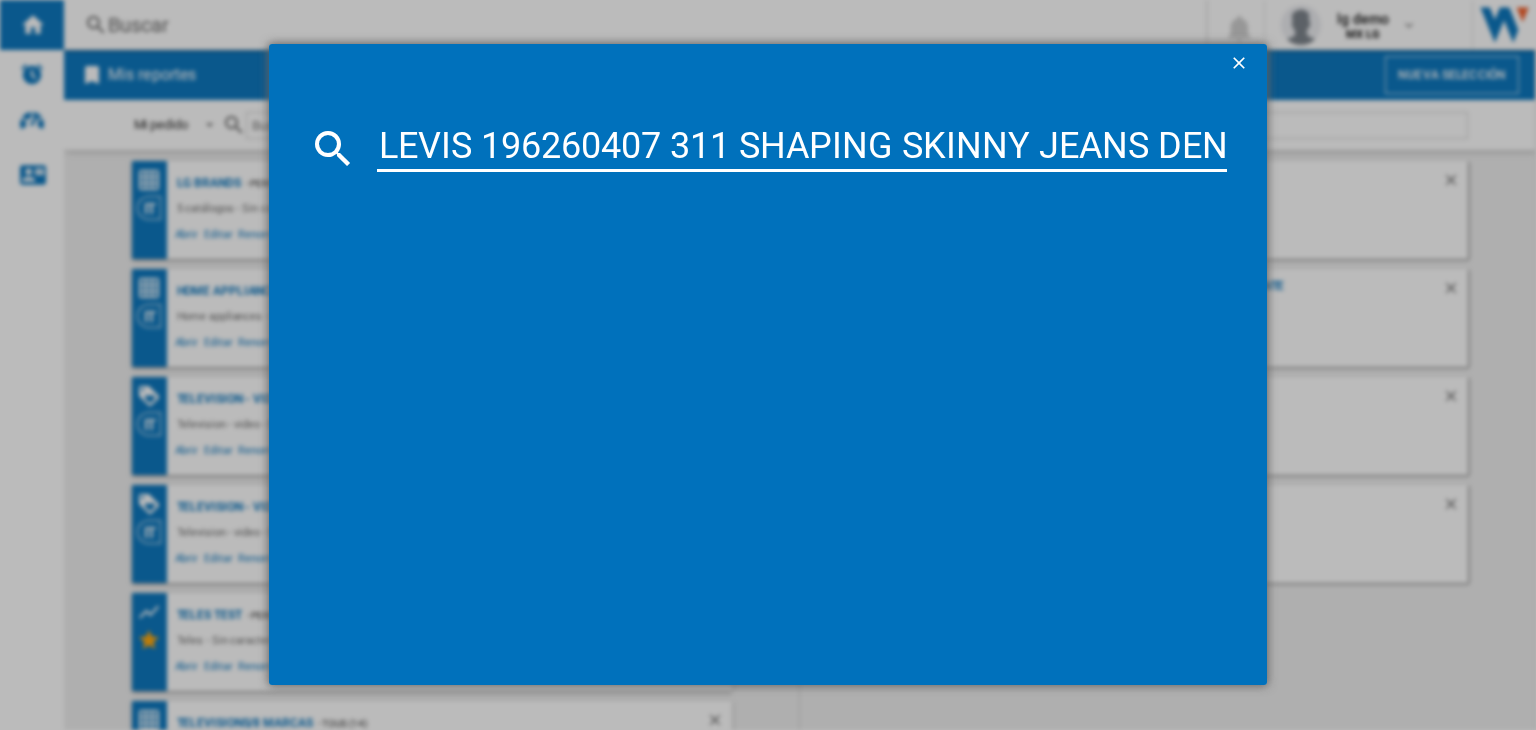 scroll, scrollTop: 0, scrollLeft: 367, axis: horizontal 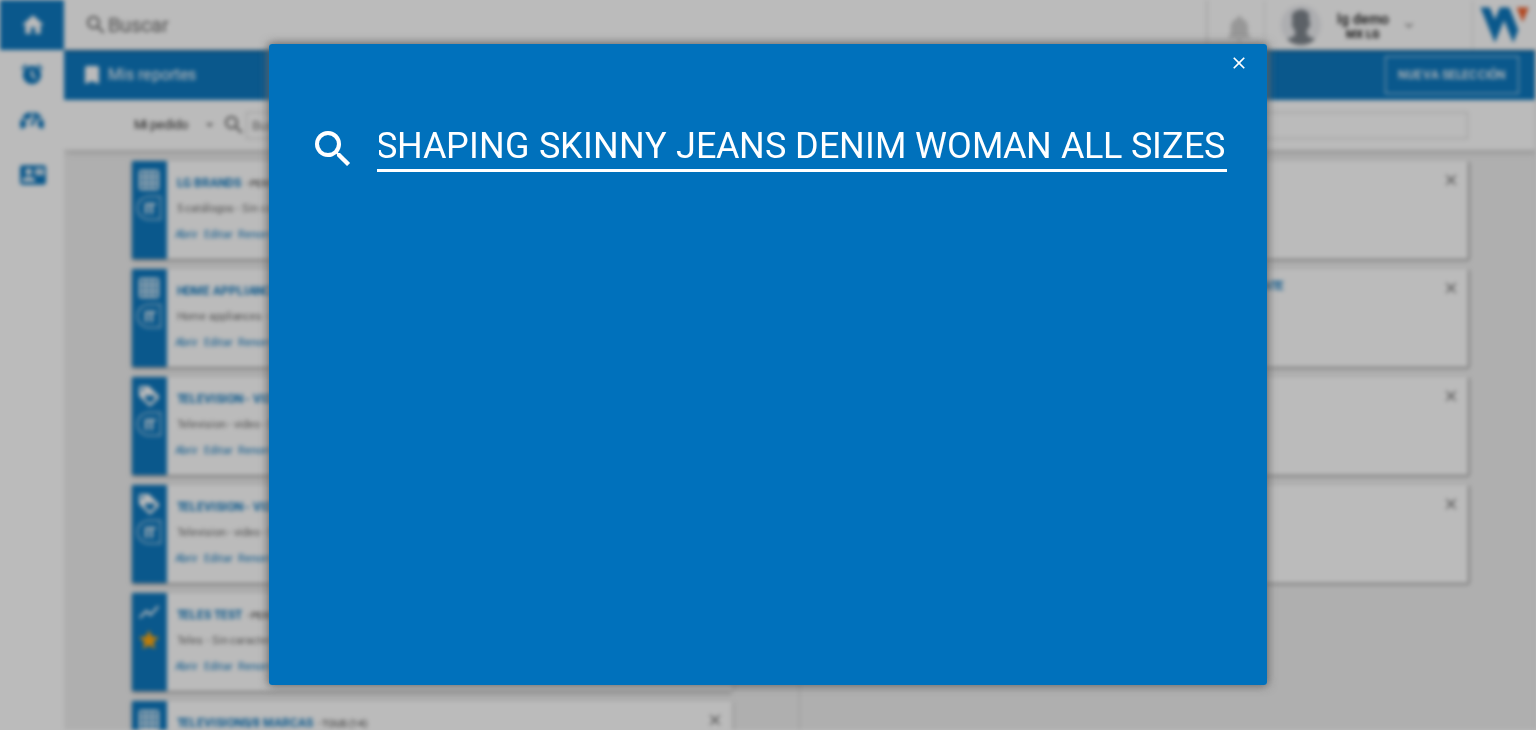 type on "LEVIS 196260407 311 SHAPING SKINNY JEANS DENIM WOMAN ALL SIZES" 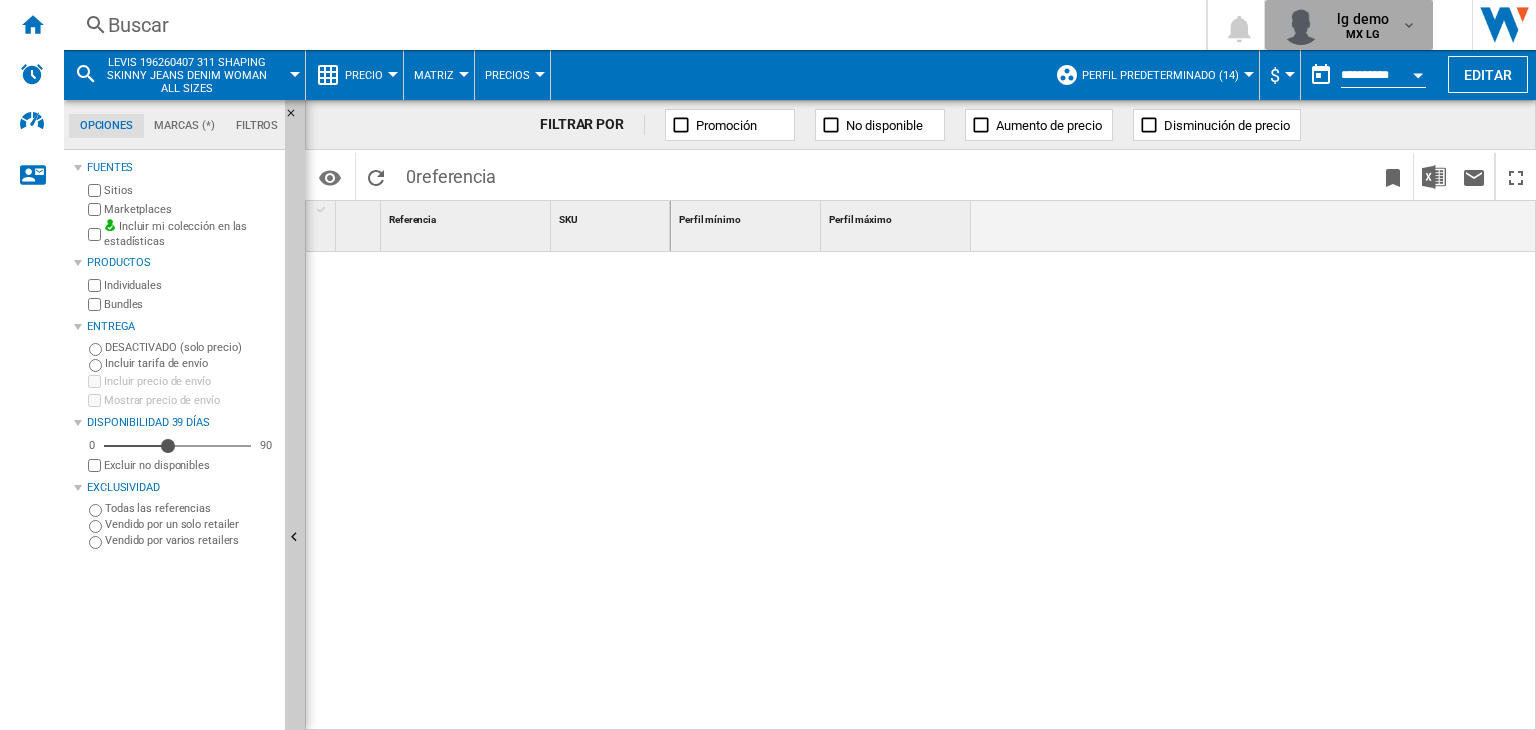 click on "lg
demo" at bounding box center [1363, 19] 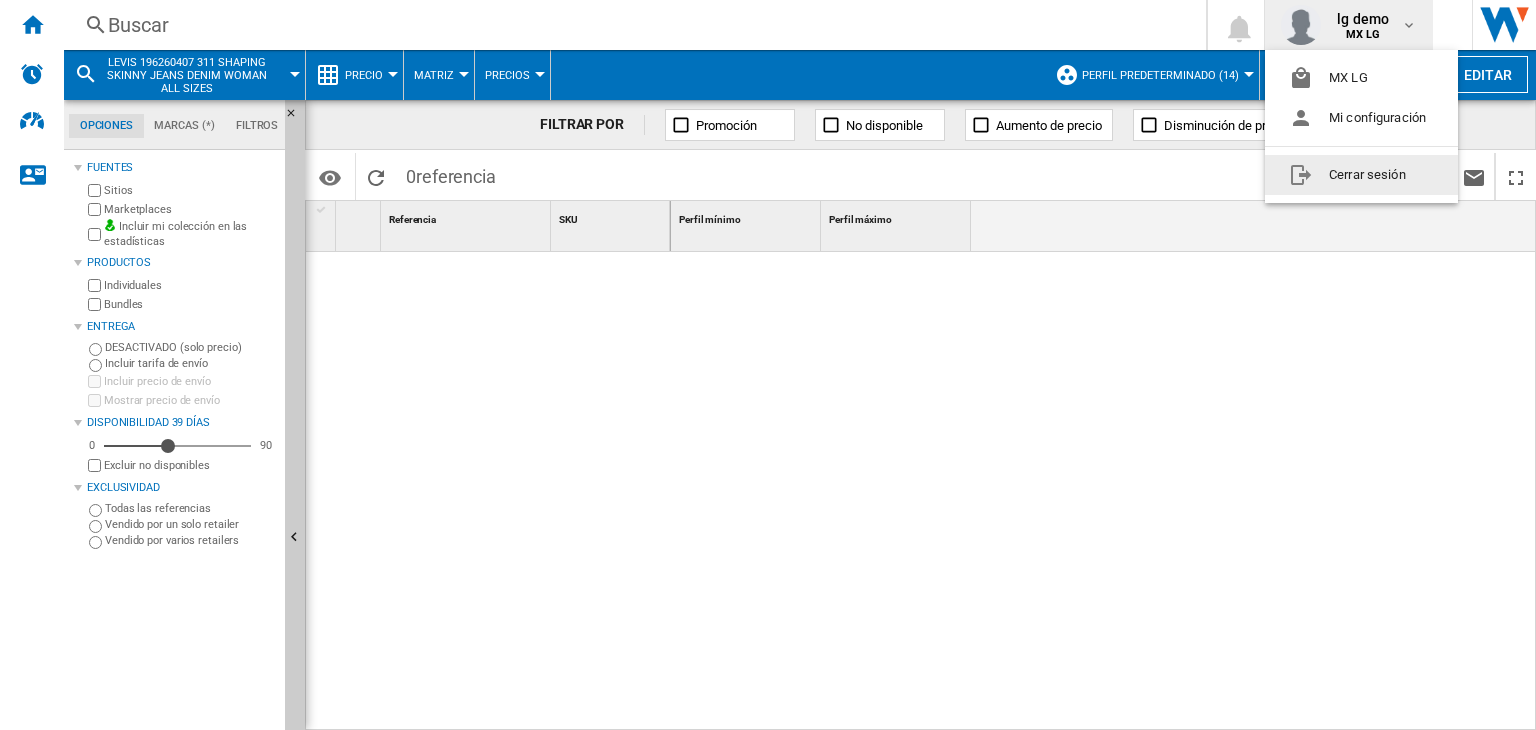 click on "Cerrar sesión" at bounding box center (1361, 175) 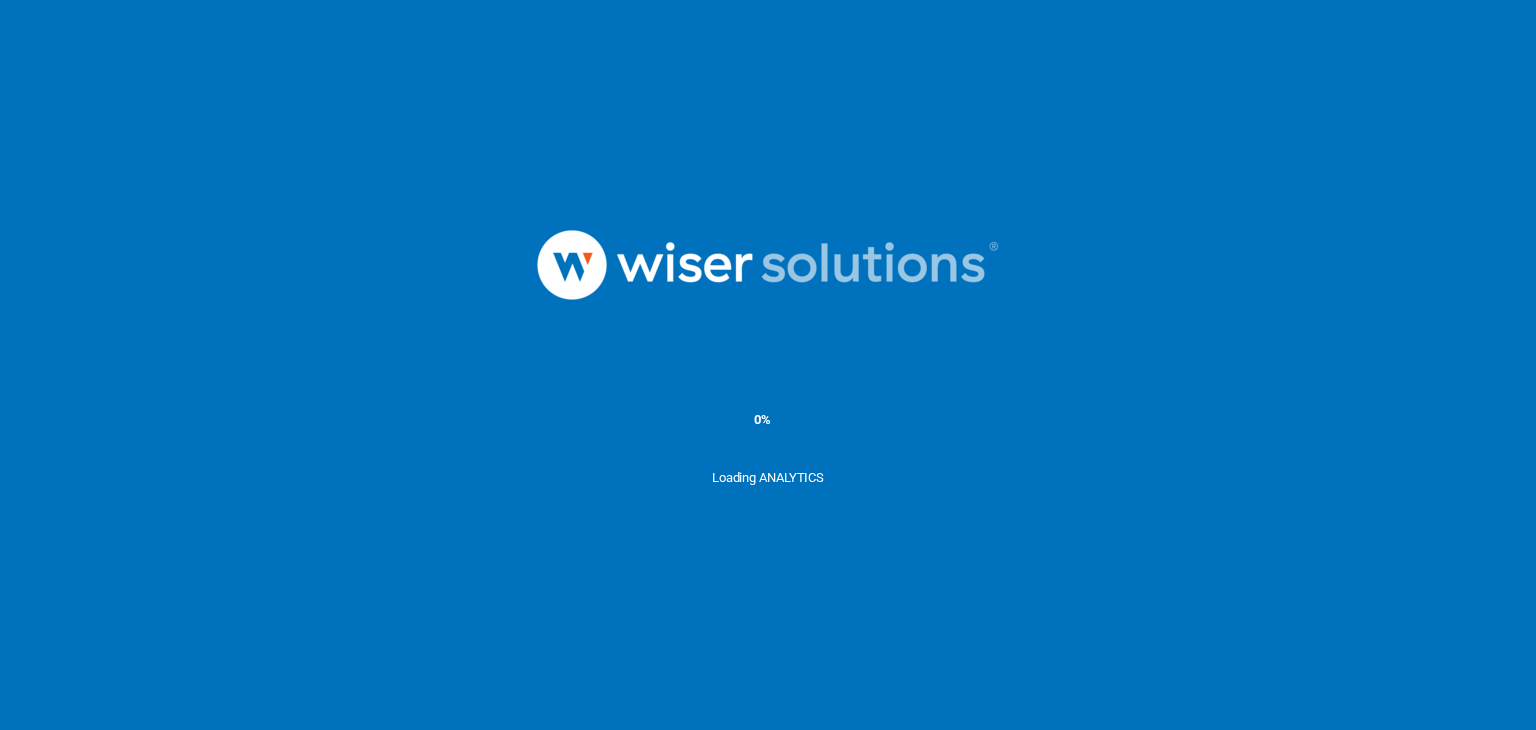 scroll, scrollTop: 0, scrollLeft: 0, axis: both 